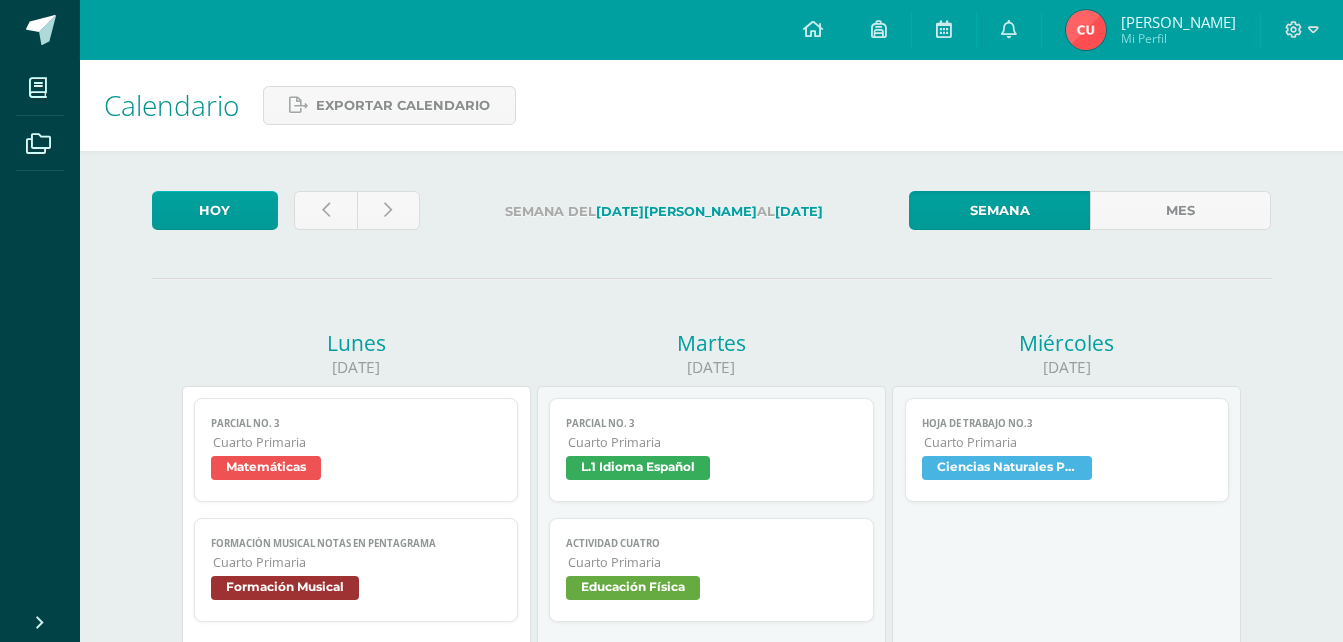 scroll, scrollTop: 657, scrollLeft: 0, axis: vertical 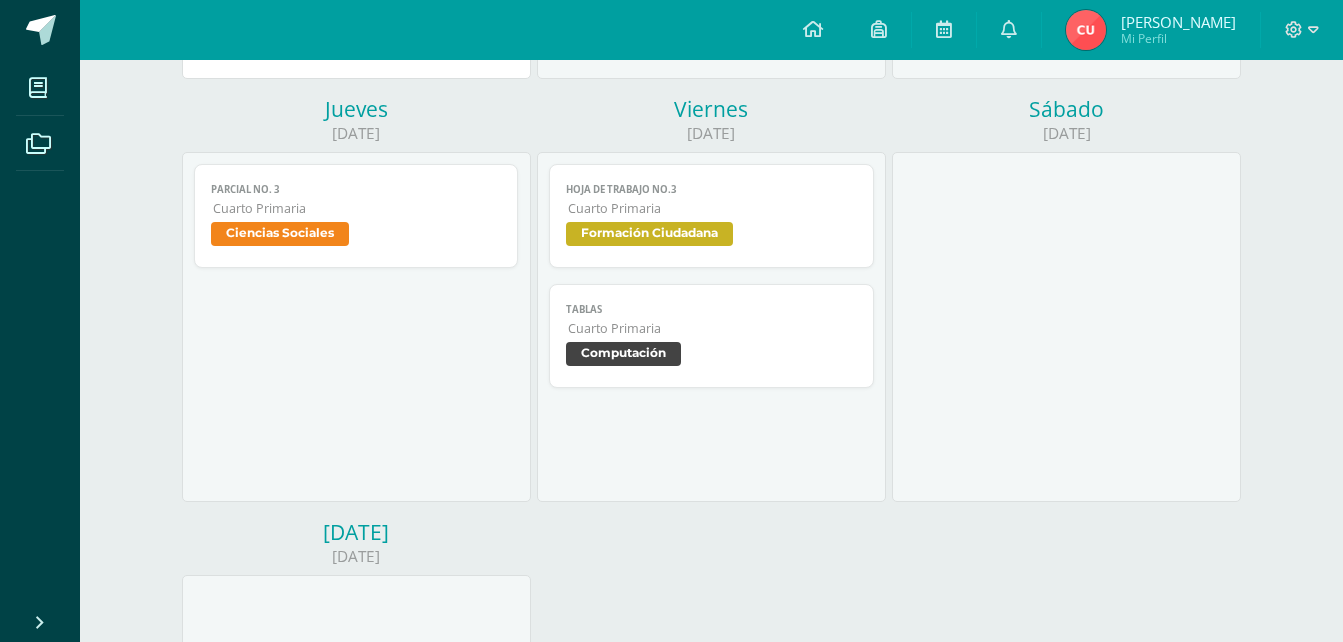 click on "Ciencias Sociales" at bounding box center (280, 234) 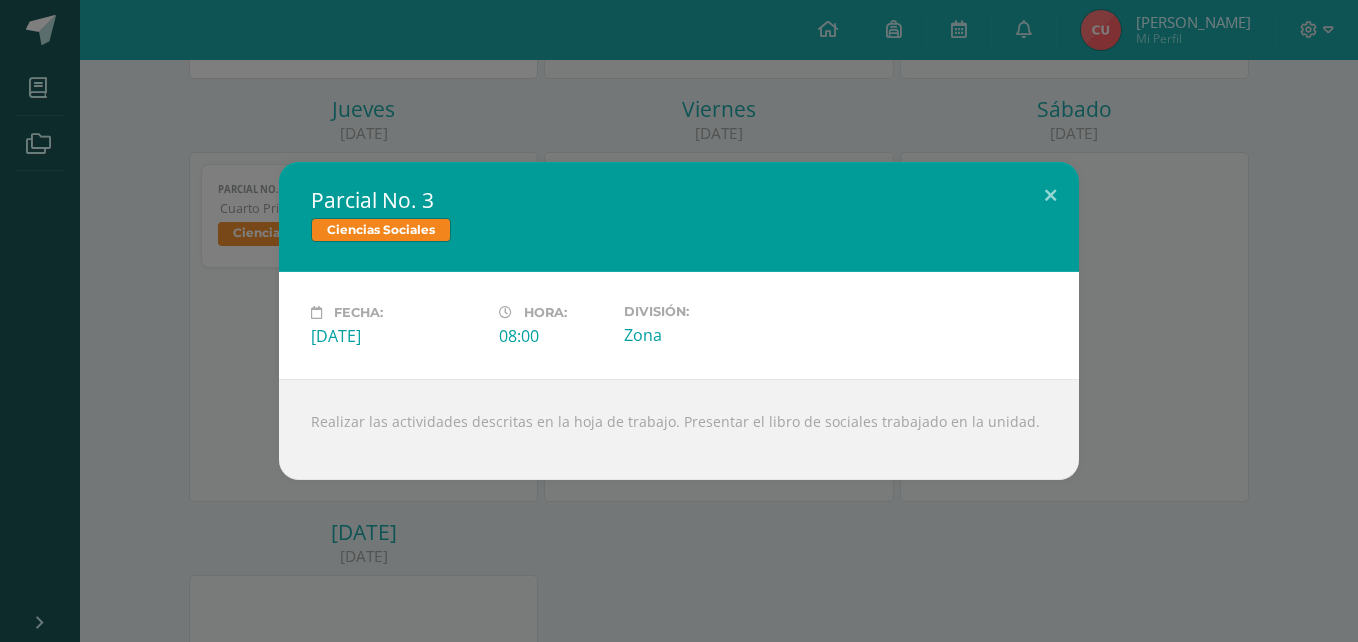 click on "Parcial No. 3
Ciencias Sociales
Fecha:
[DATE][PERSON_NAME]:
08:00
División:
Zona" at bounding box center [679, 321] 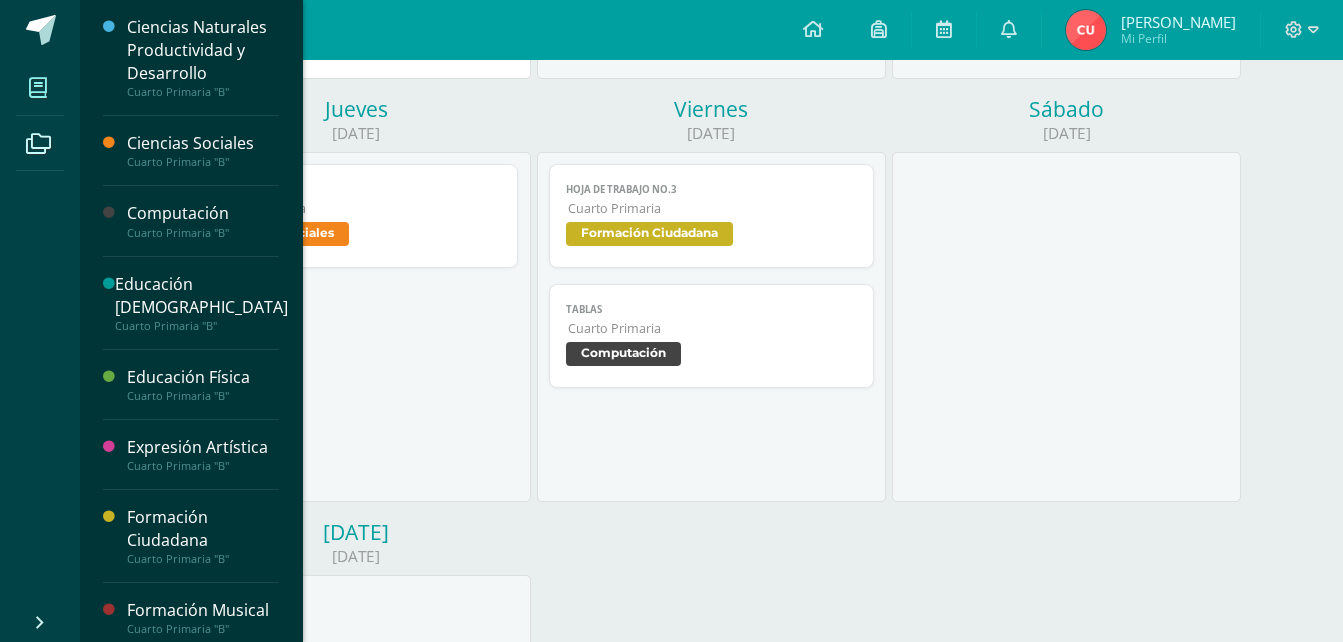 click at bounding box center (38, 87) 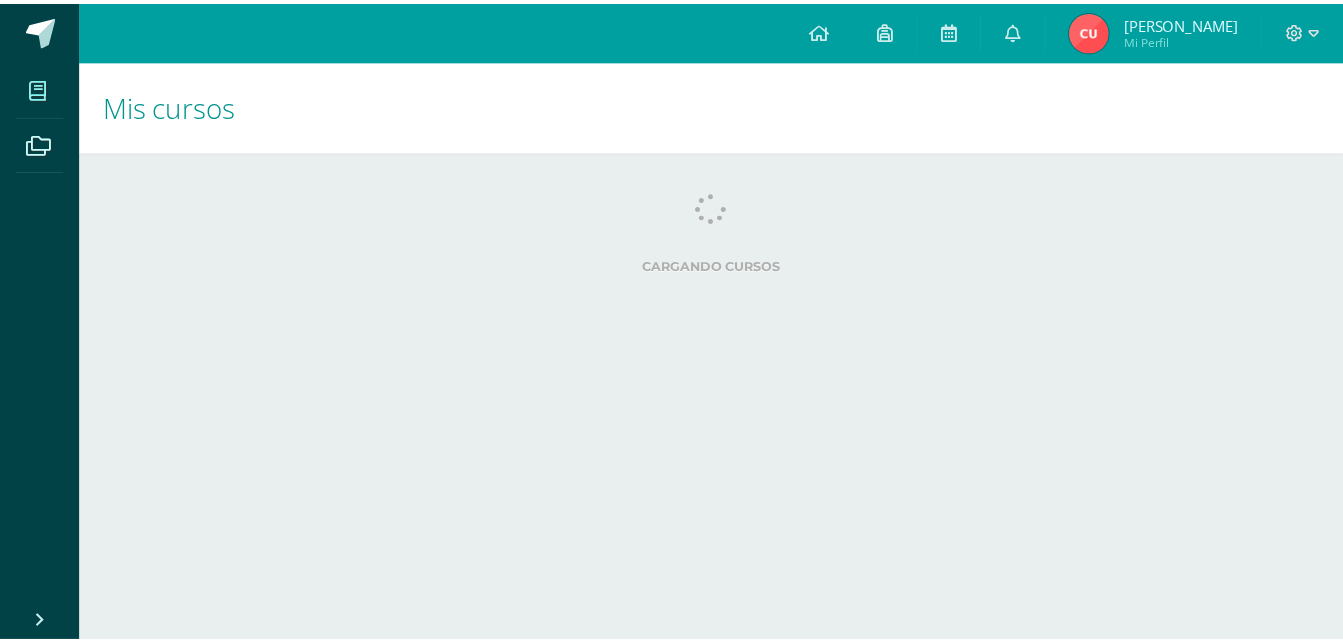 scroll, scrollTop: 0, scrollLeft: 0, axis: both 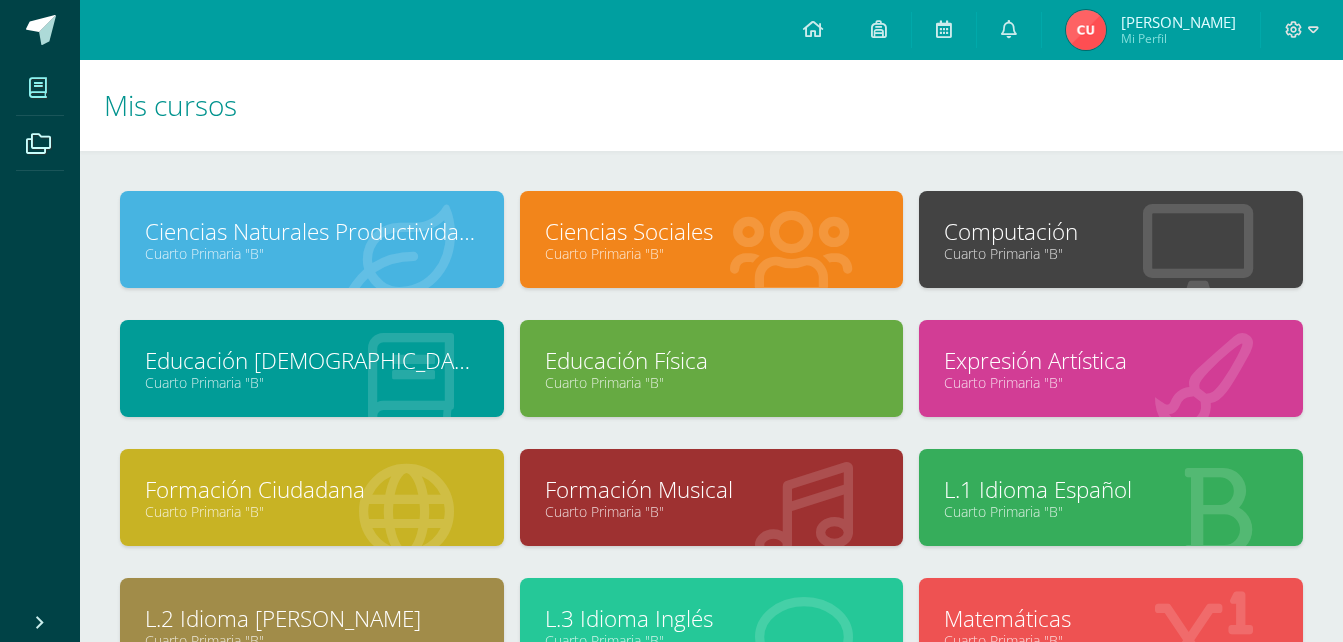 click on "Ciencias Sociales" at bounding box center [712, 231] 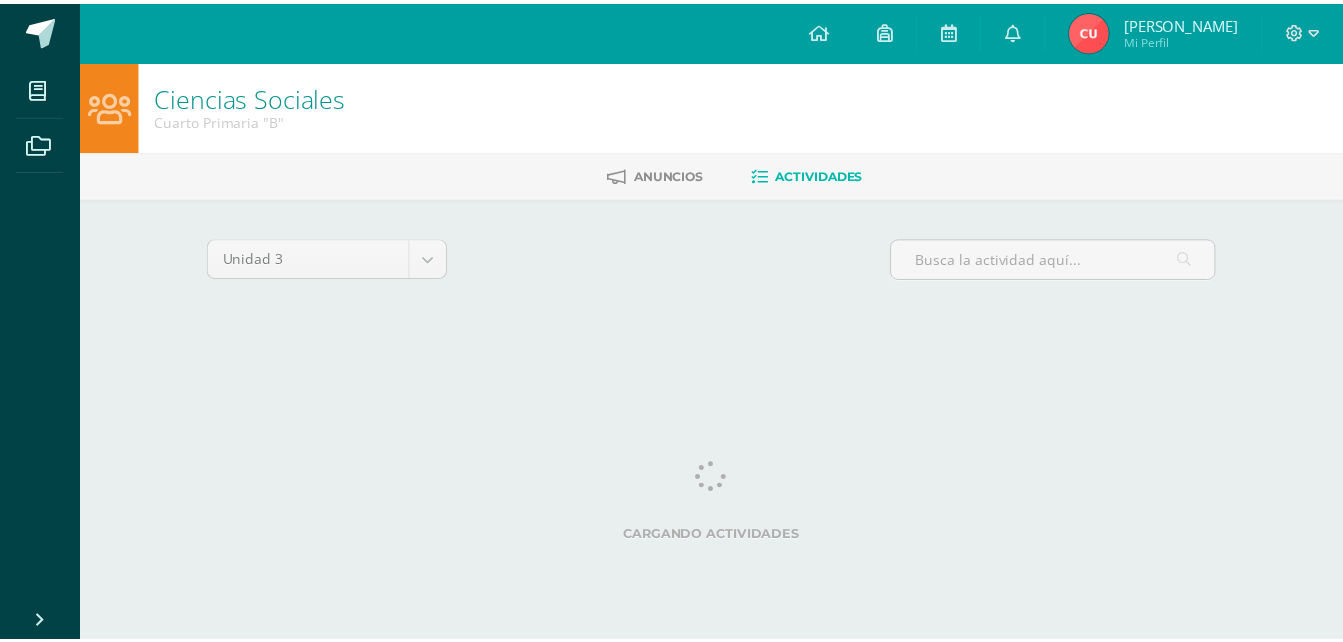 scroll, scrollTop: 0, scrollLeft: 0, axis: both 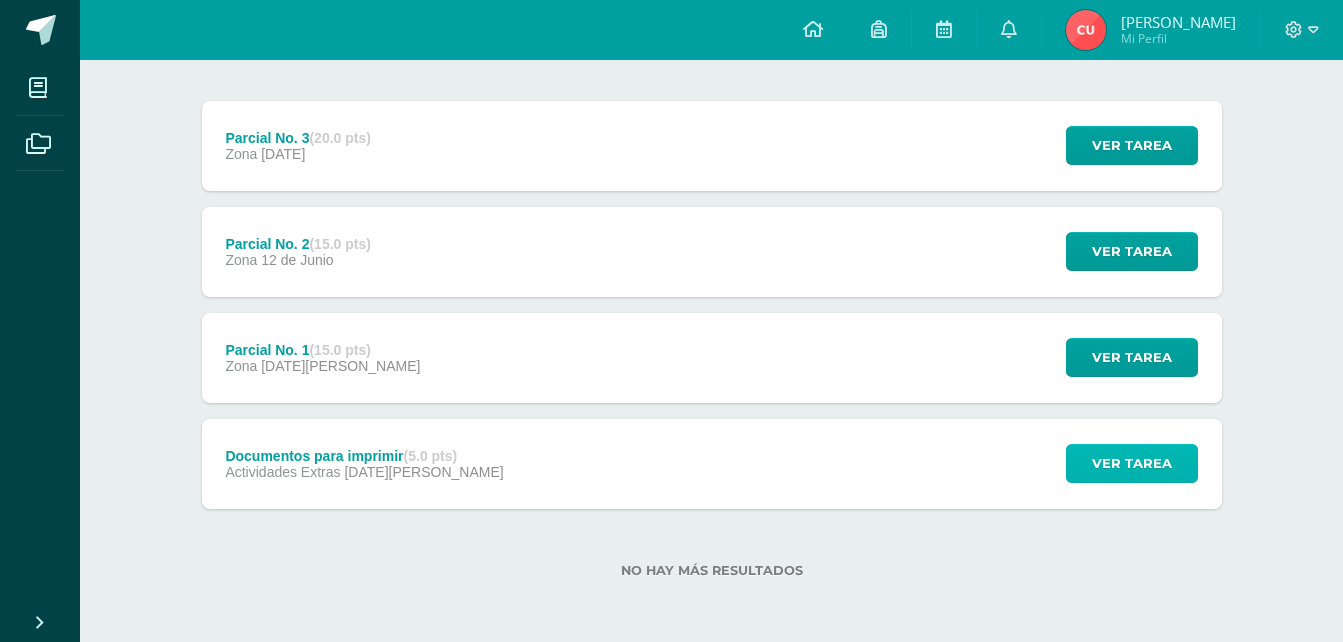 drag, startPoint x: 1195, startPoint y: 450, endPoint x: 1172, endPoint y: 465, distance: 27.45906 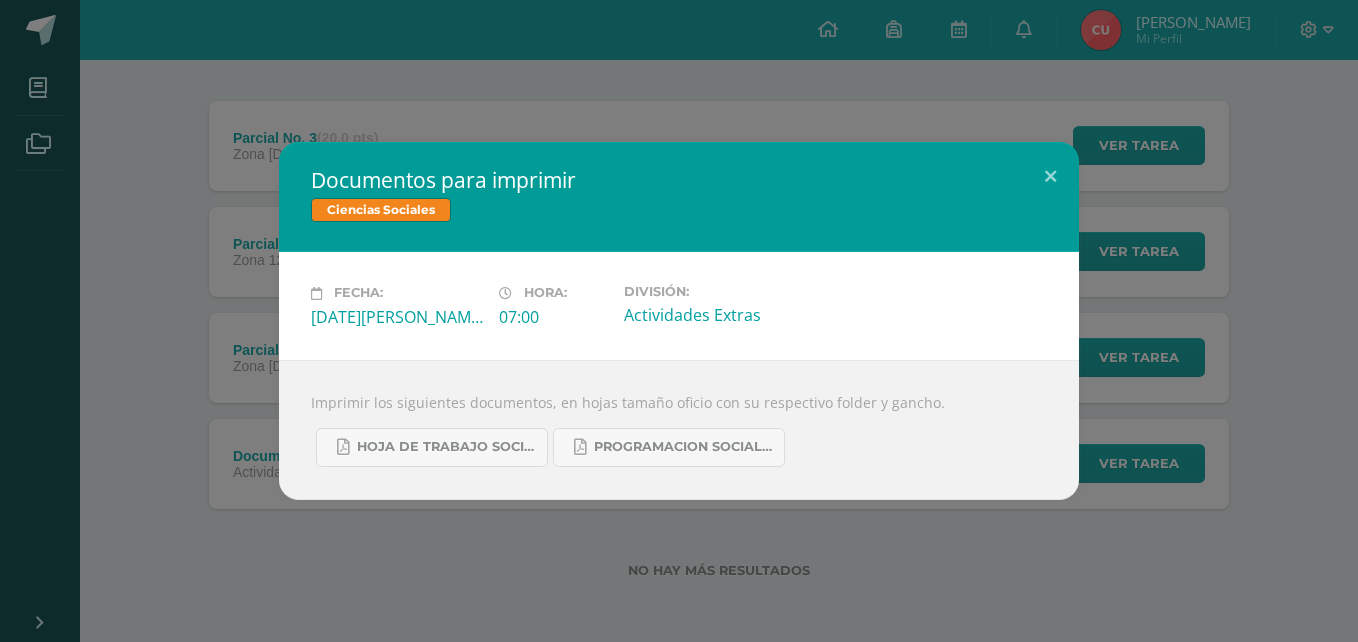 click on "Documentos para imprimir
Ciencias Sociales
Fecha:
Lunes 02 de Junio
Hora:
07:00
División:" at bounding box center [679, 205] 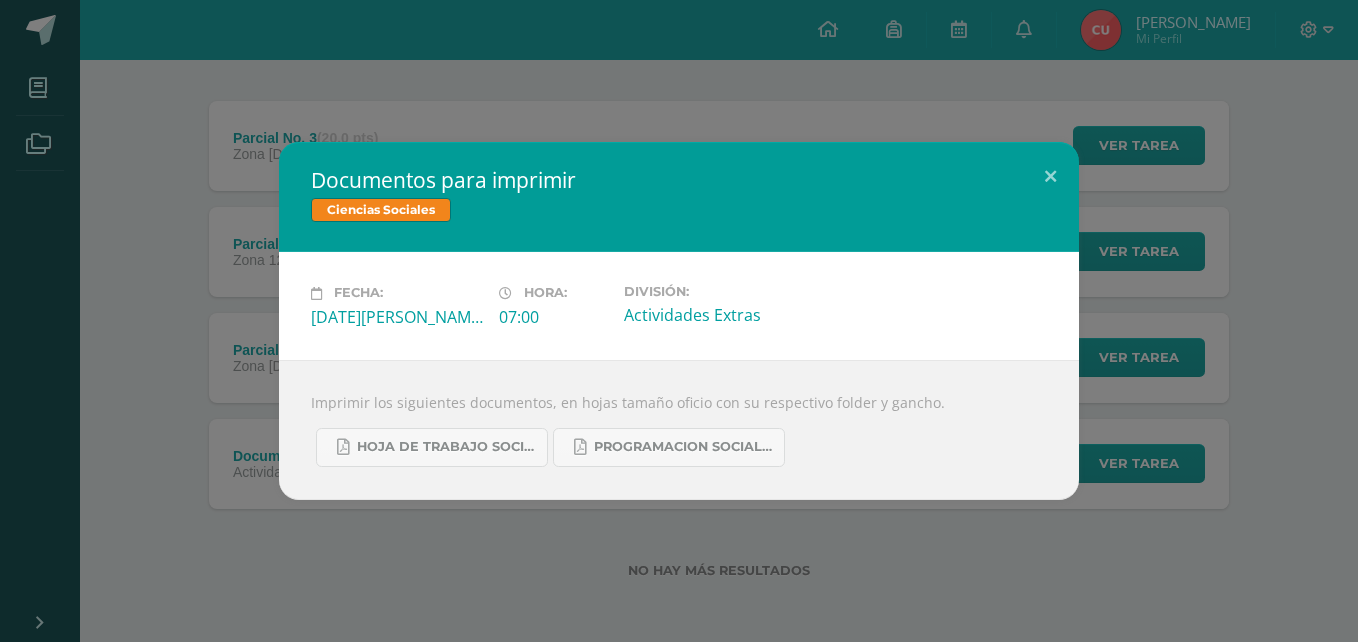 click on "Imprimir los siguientes documentos, en hojas tamaño oficio con su respectivo folder y gancho.
Hoja de trabajo sociales 3ra unidad.pdf
Programacion sociales 3ra unidad---.pdf" at bounding box center (679, 430) 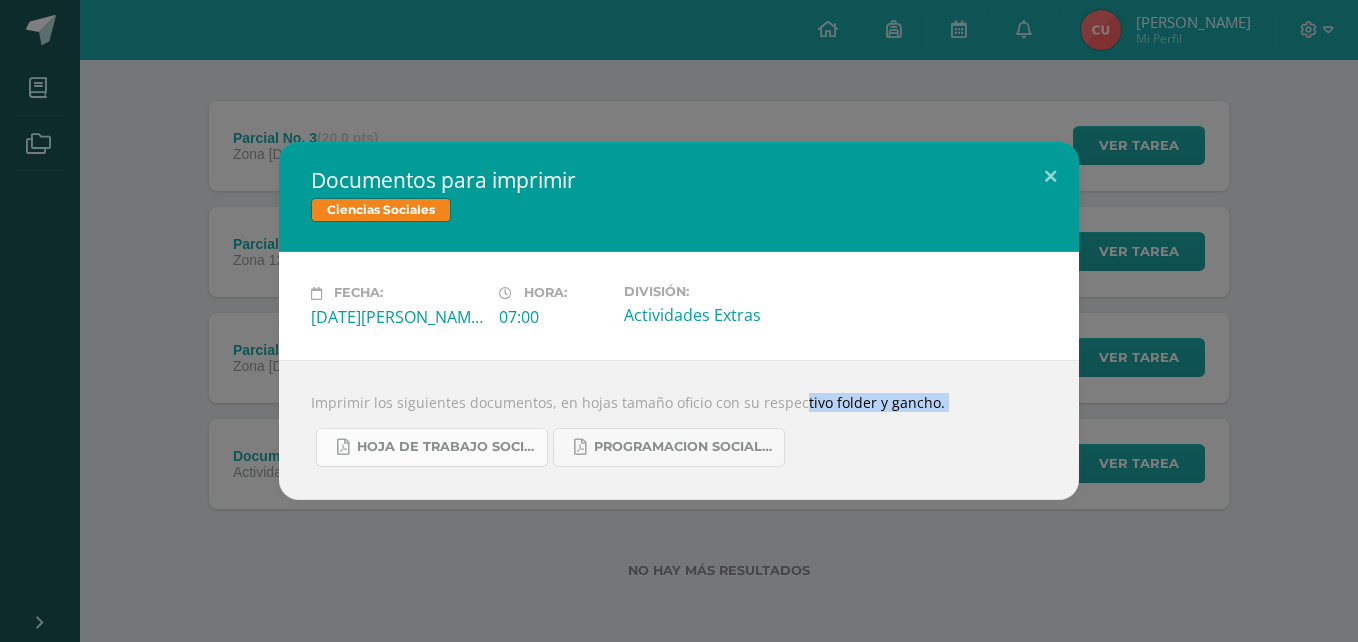 click on "Hoja de trabajo sociales 3ra unidad.pdf" at bounding box center (432, 447) 